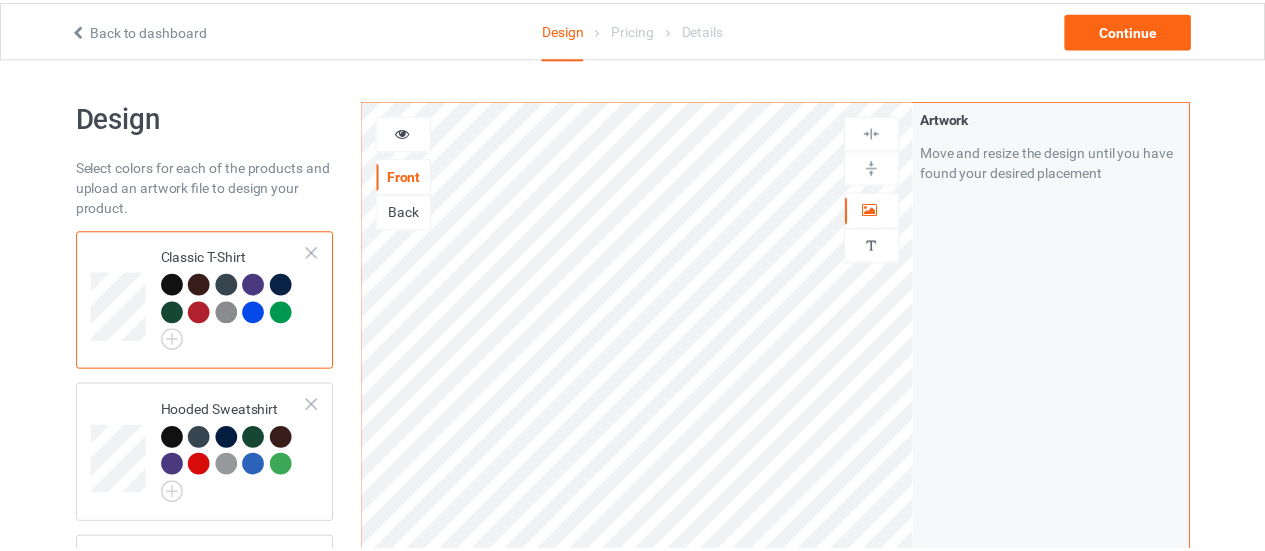 scroll, scrollTop: 0, scrollLeft: 0, axis: both 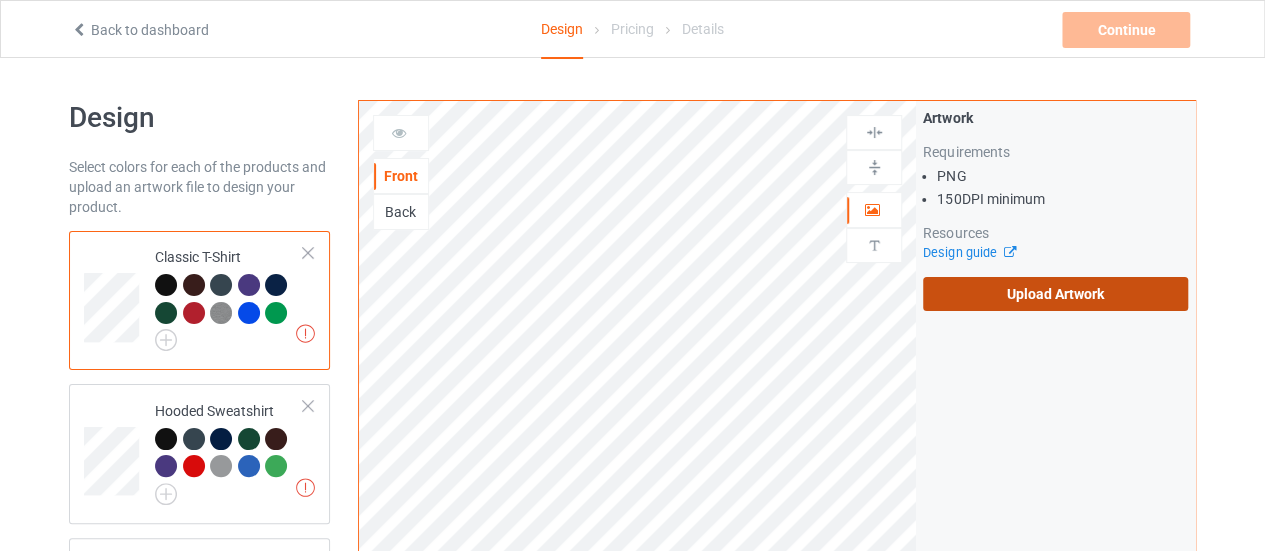 click on "Upload Artwork" at bounding box center [1055, 294] 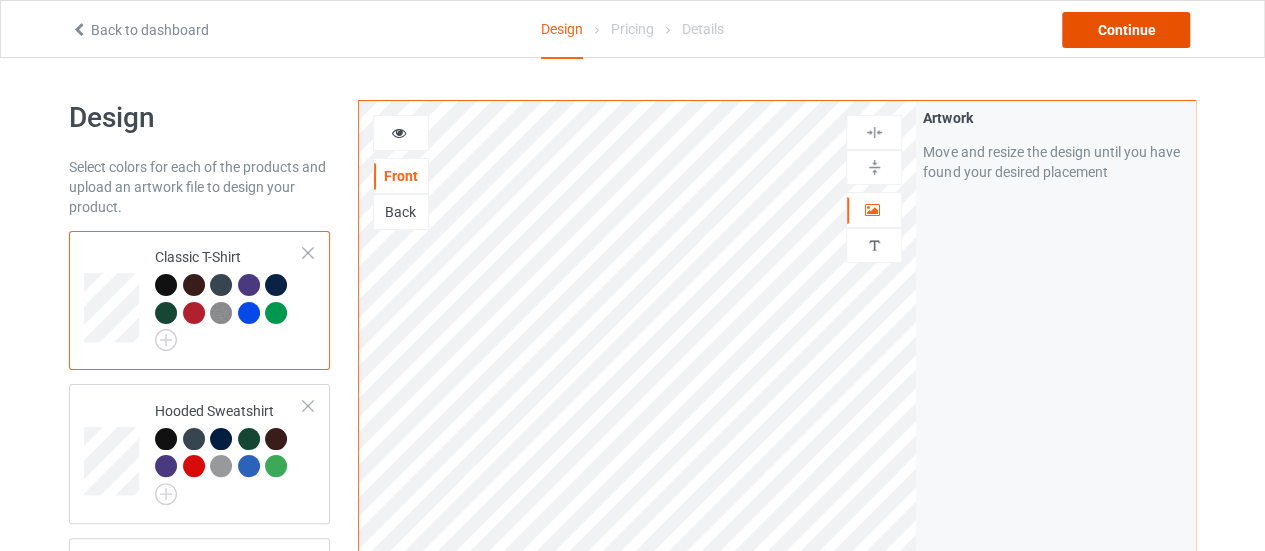 click on "Continue" at bounding box center (1126, 30) 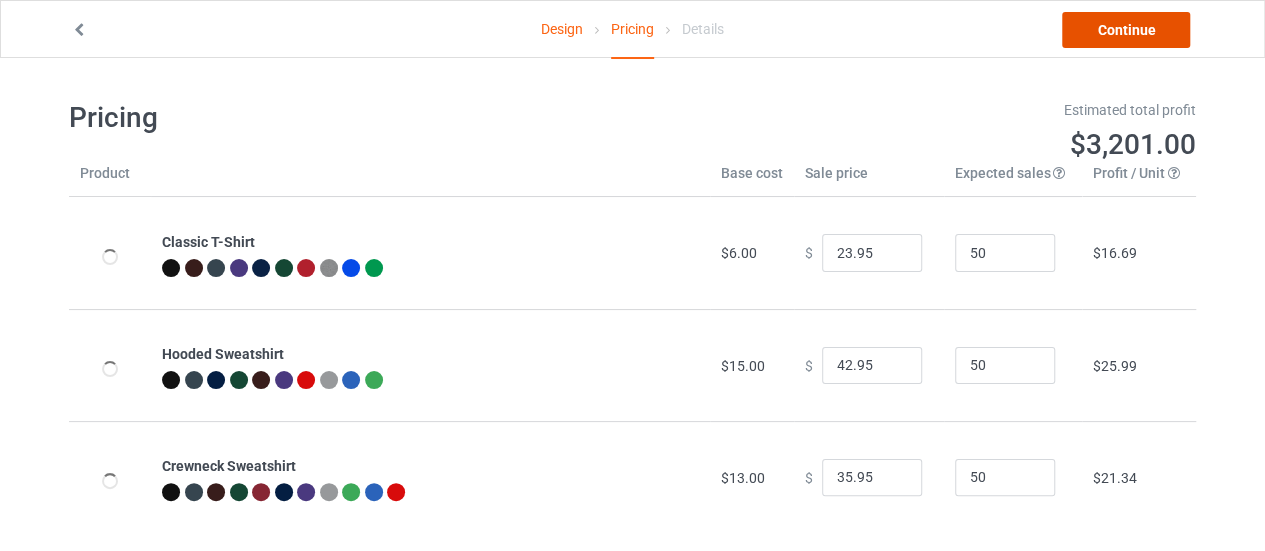 click on "Continue" at bounding box center (1126, 30) 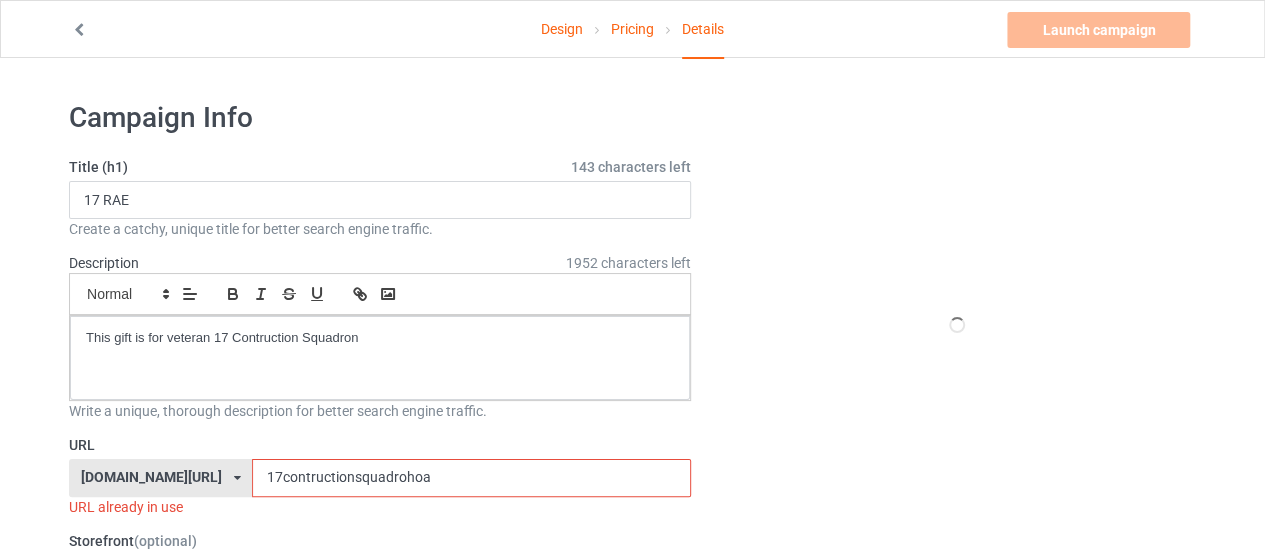 click on "17contructionsquadrohoa" at bounding box center (471, 478) 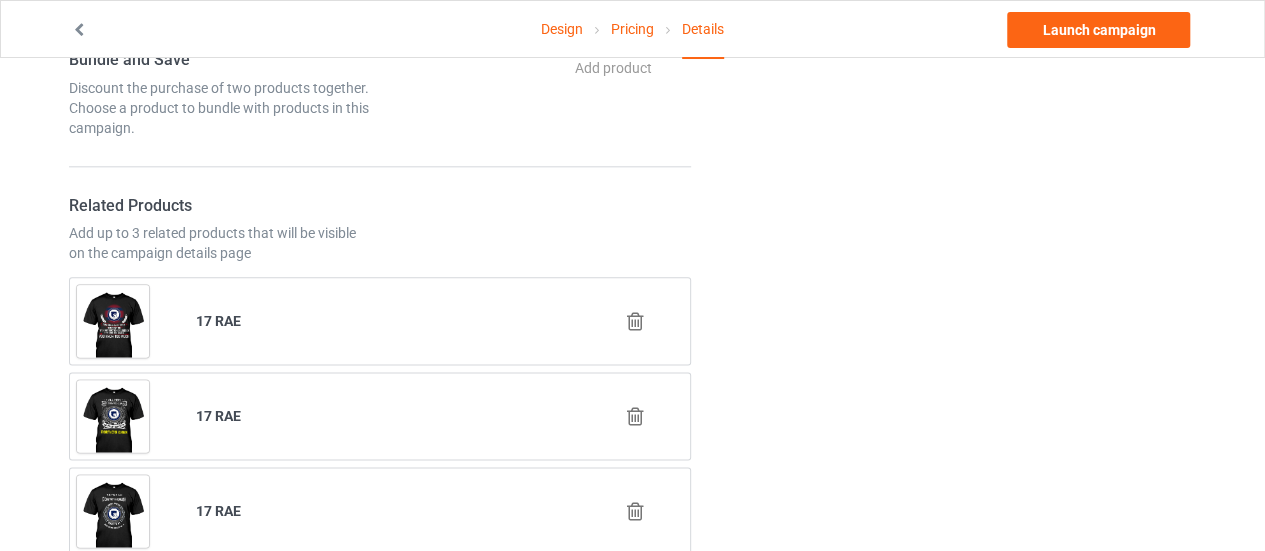 scroll, scrollTop: 1088, scrollLeft: 0, axis: vertical 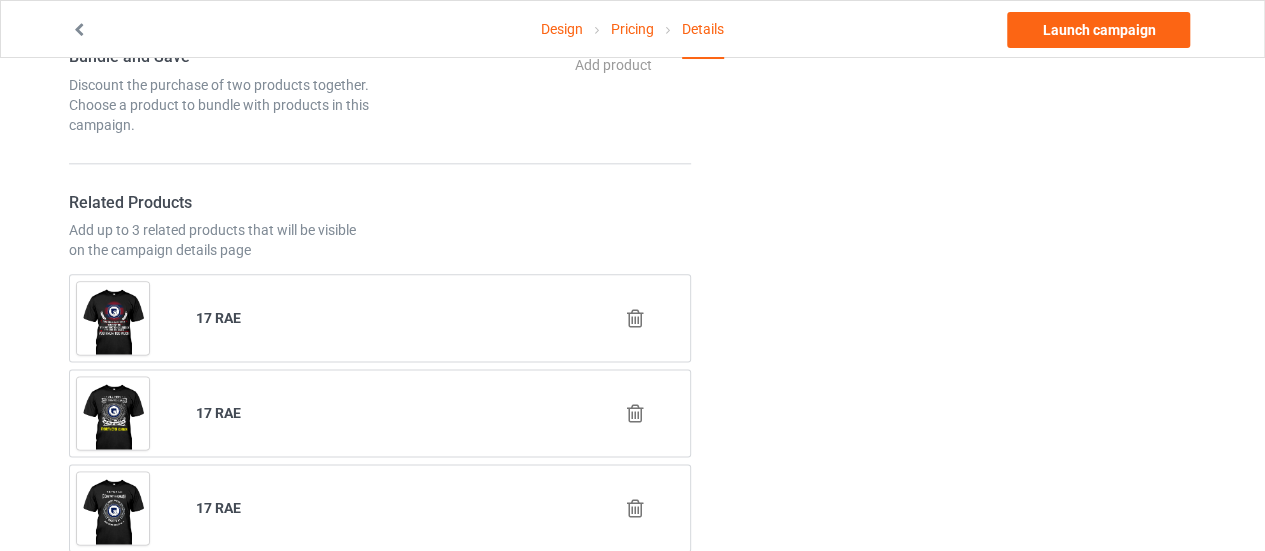 type on "17contructionsquadronichoose" 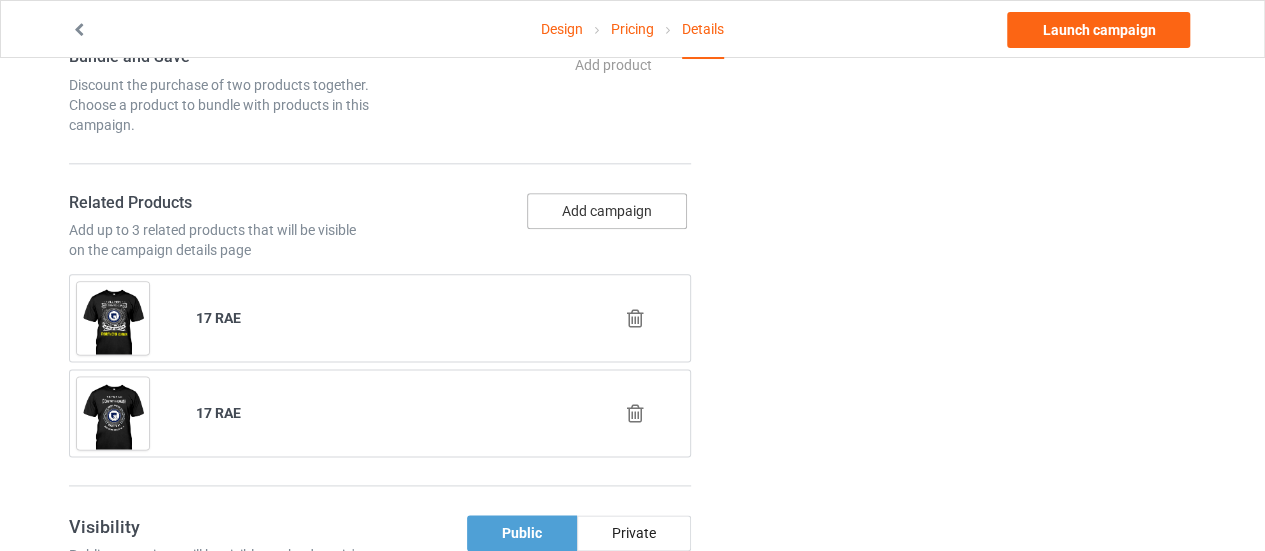 click on "Add campaign" at bounding box center [607, 211] 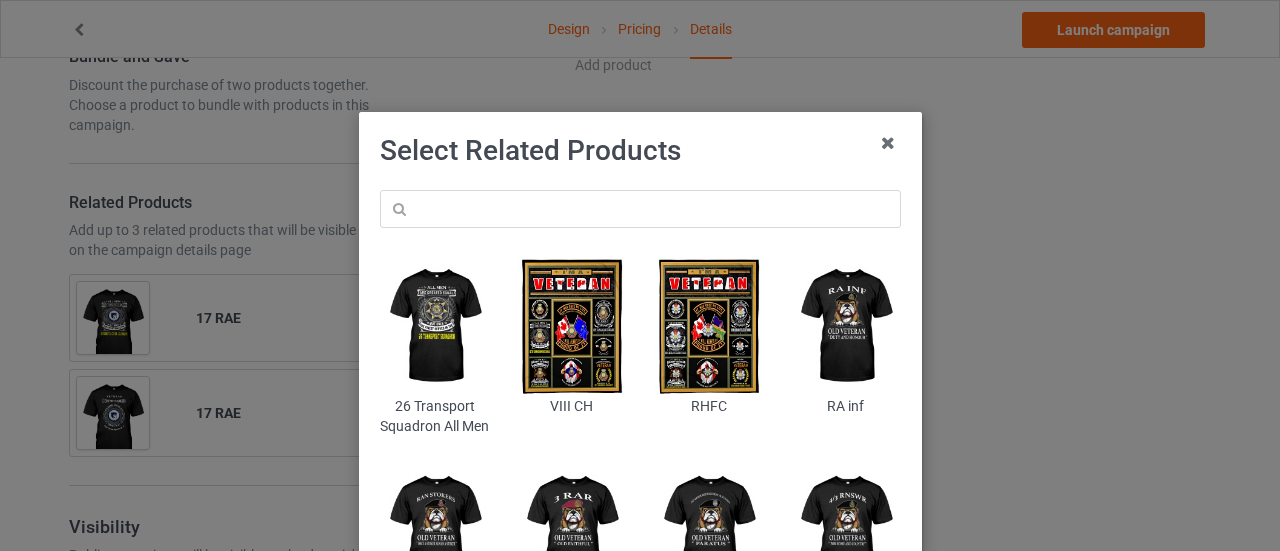 type 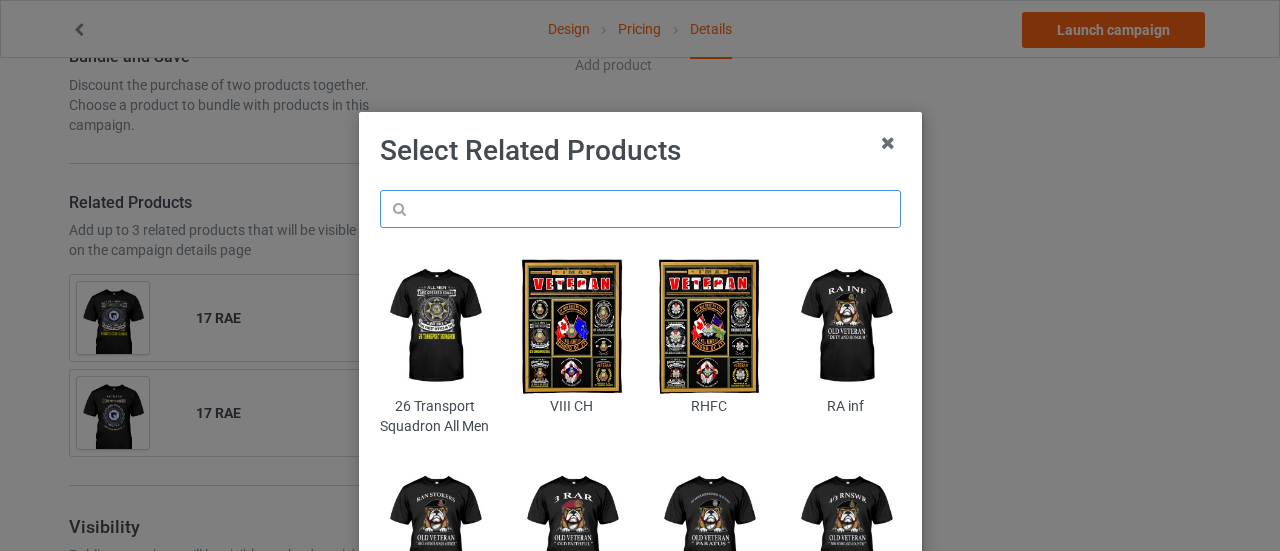 click at bounding box center [640, 209] 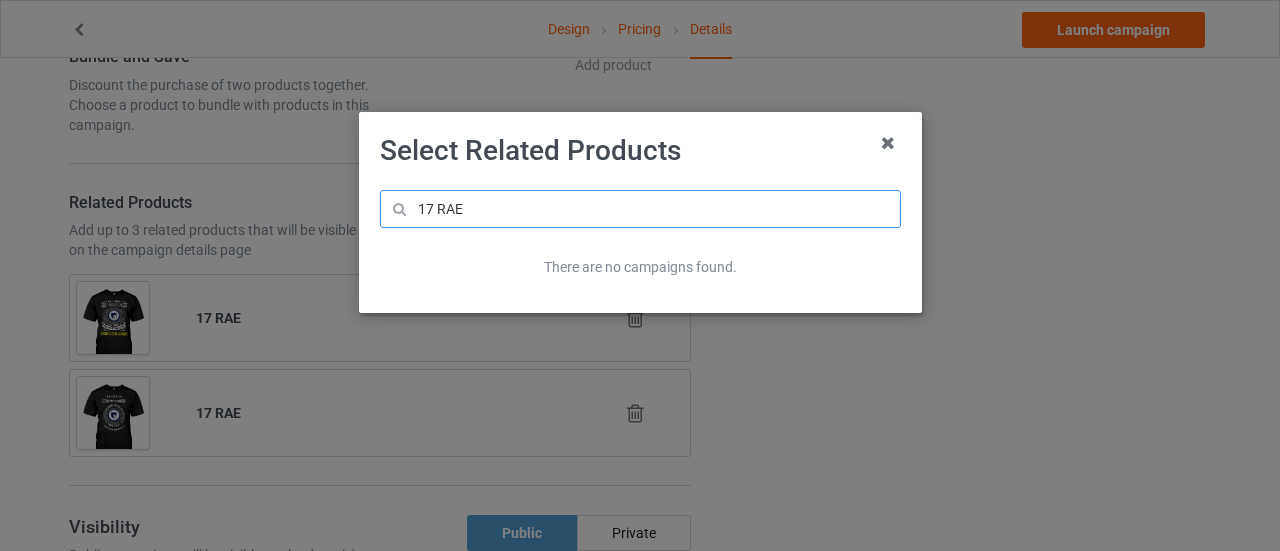 type on "17 RAE" 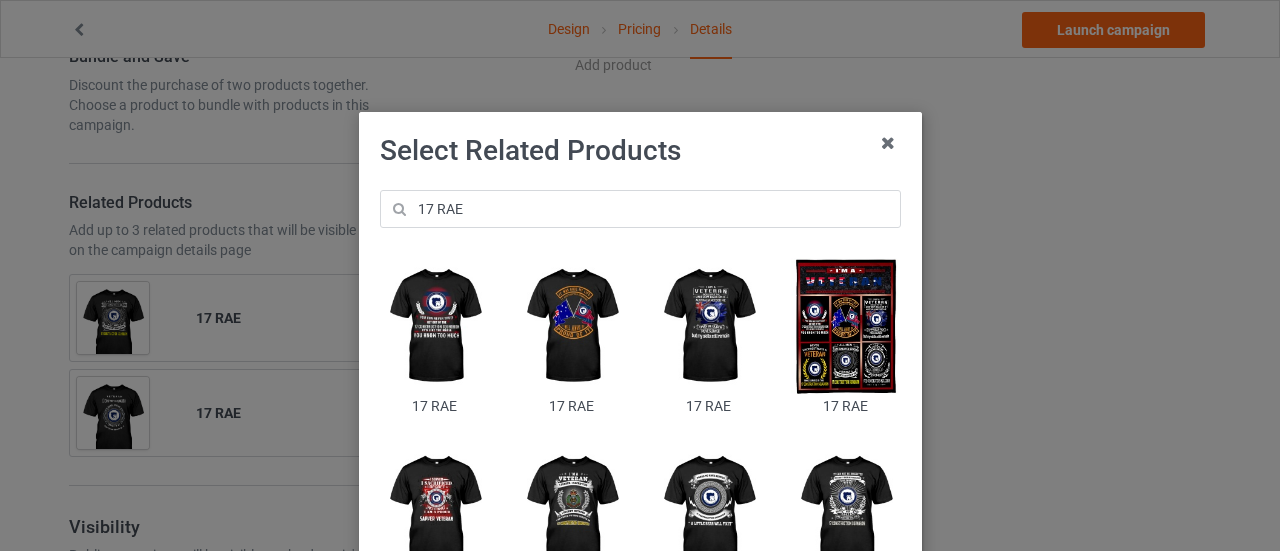 click at bounding box center (571, 326) 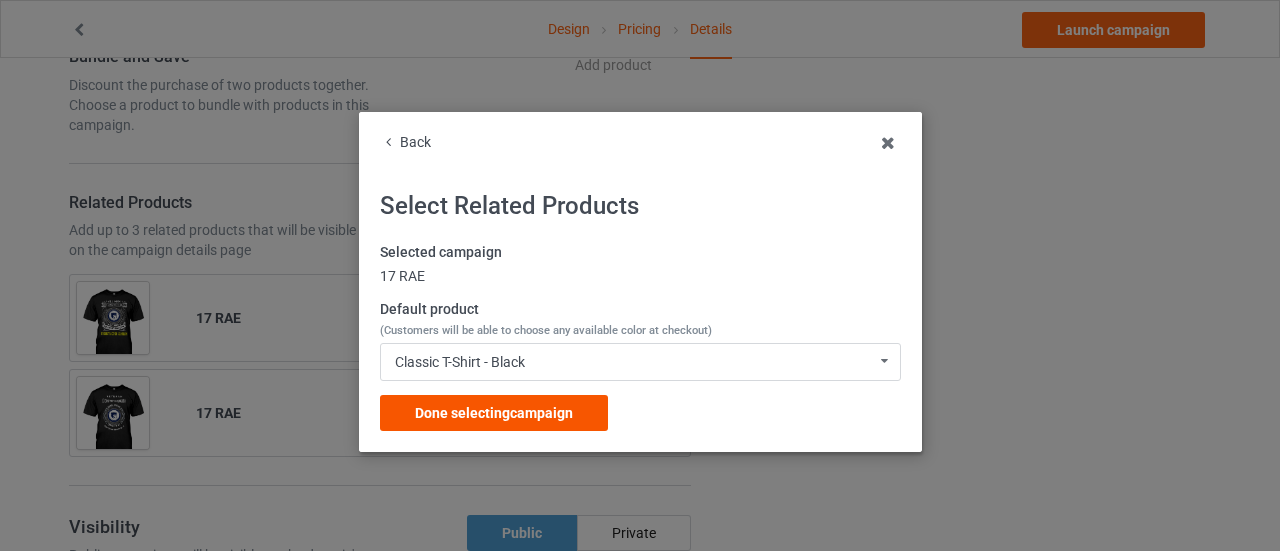 click on "Done selecting  campaign" at bounding box center (494, 413) 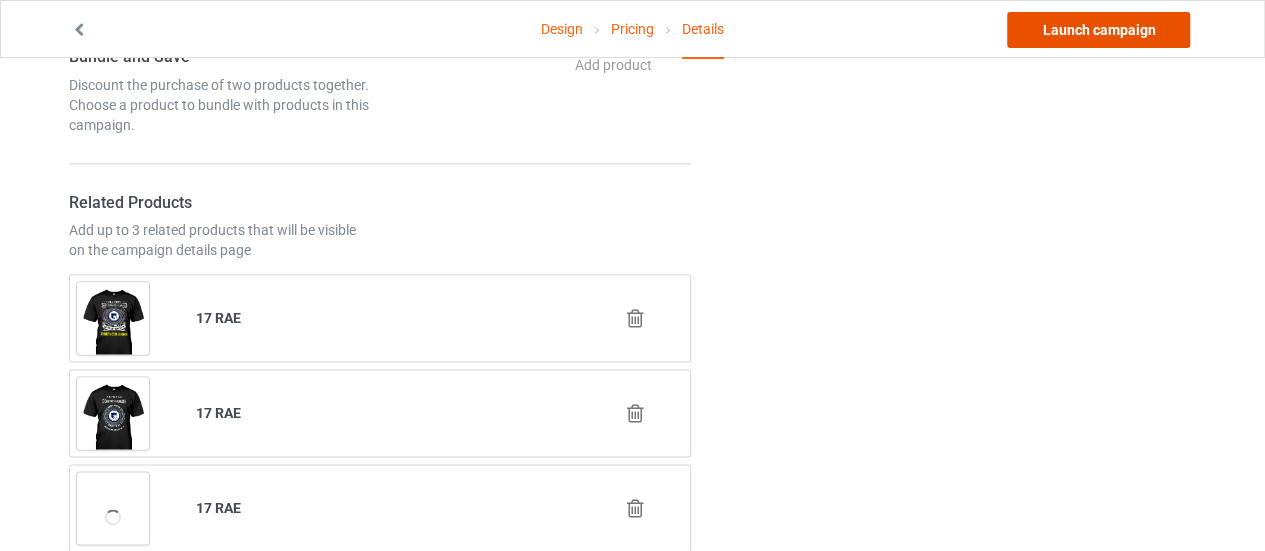 click on "Launch campaign" at bounding box center [1098, 30] 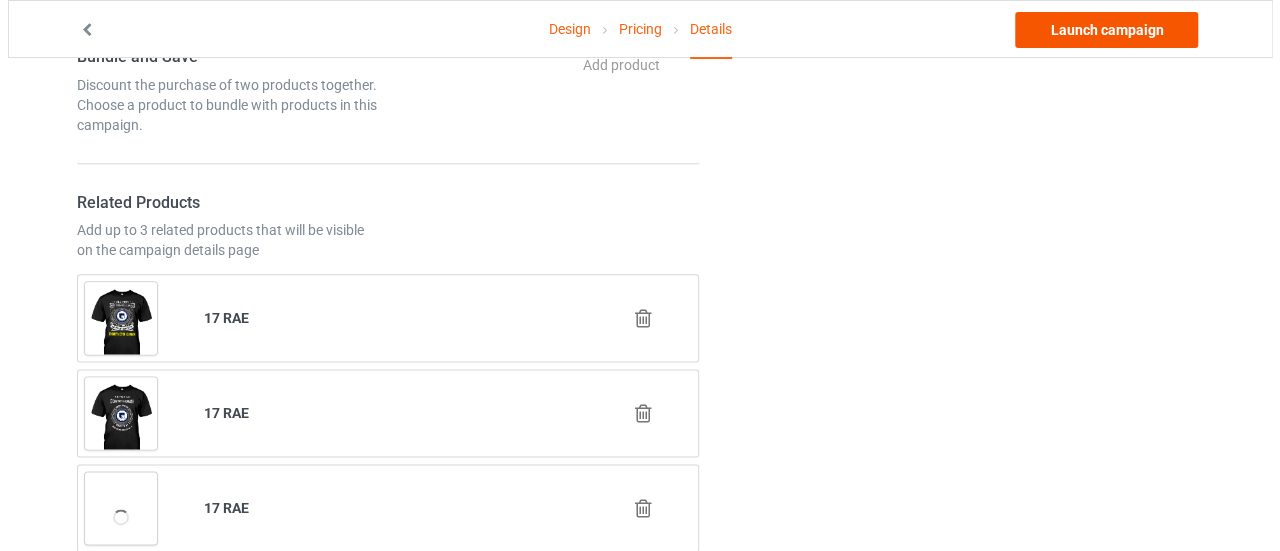 scroll, scrollTop: 0, scrollLeft: 0, axis: both 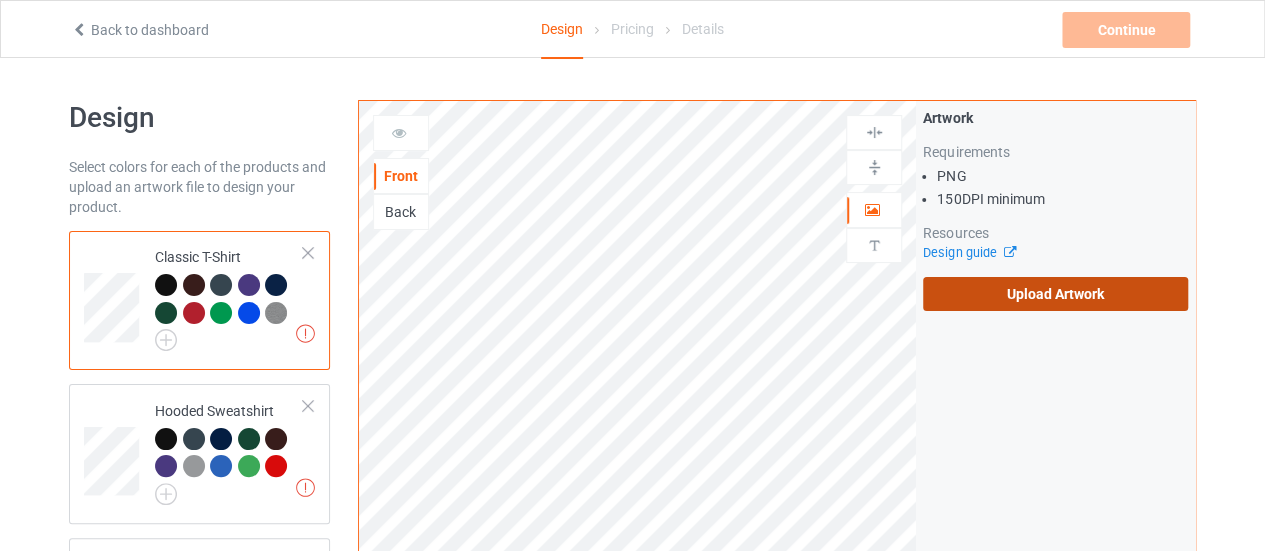 click on "Upload Artwork" at bounding box center [1055, 294] 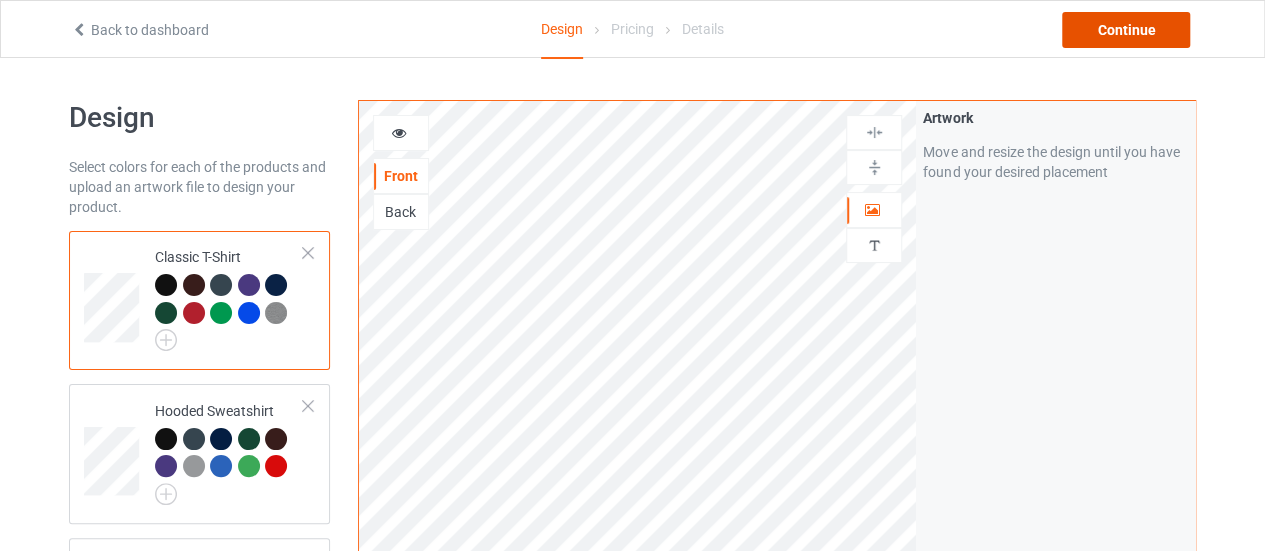 click on "Continue" at bounding box center (1126, 30) 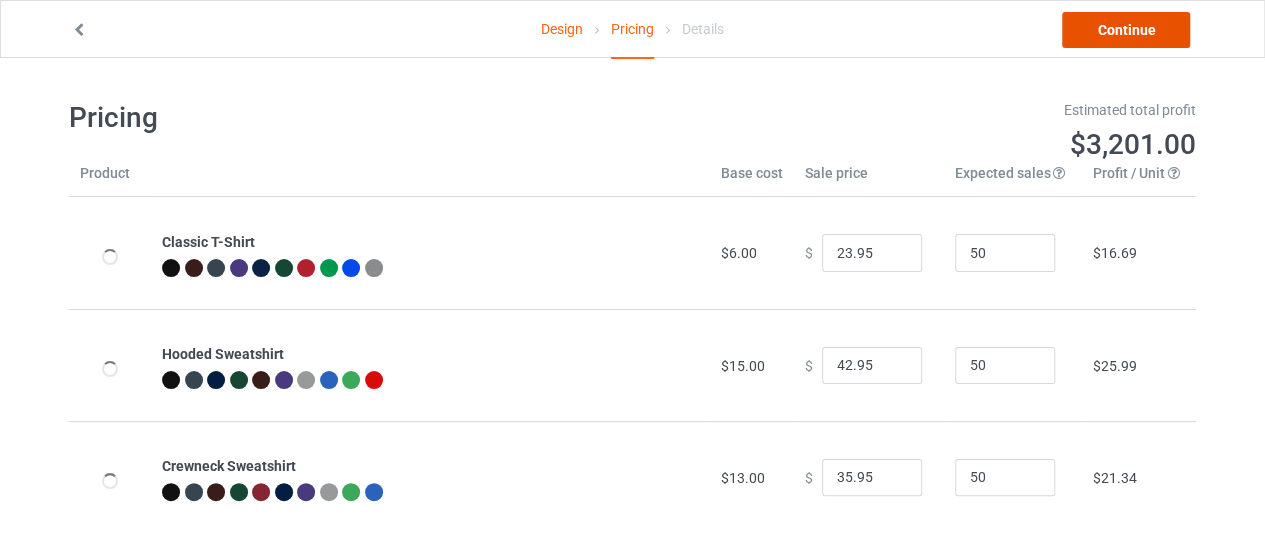 click on "Continue" at bounding box center (1126, 30) 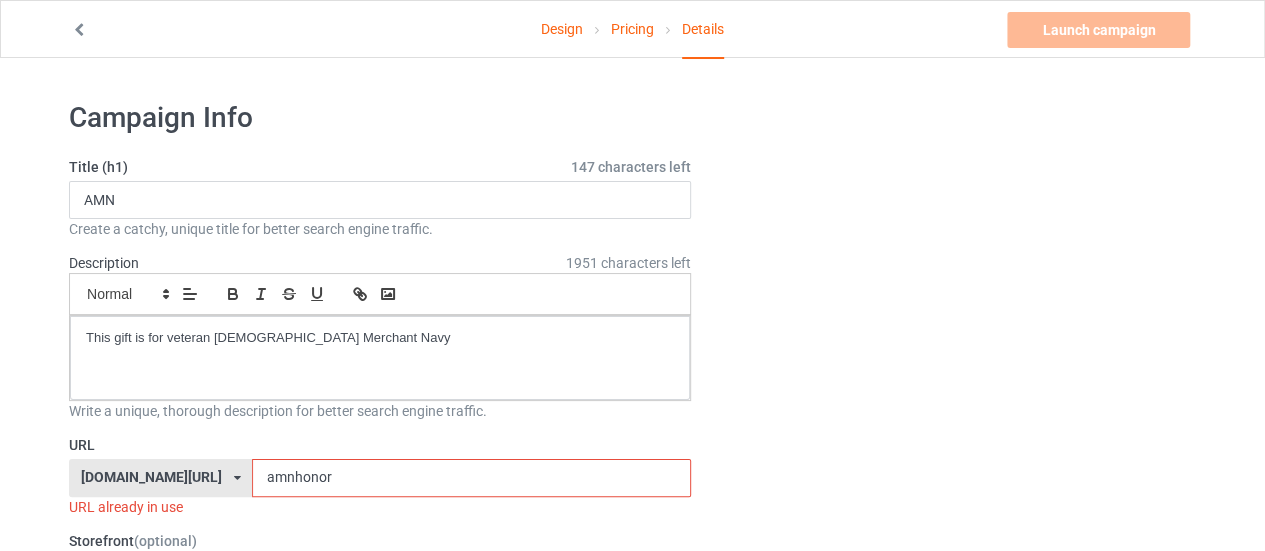 click on "amnhonor" at bounding box center (471, 478) 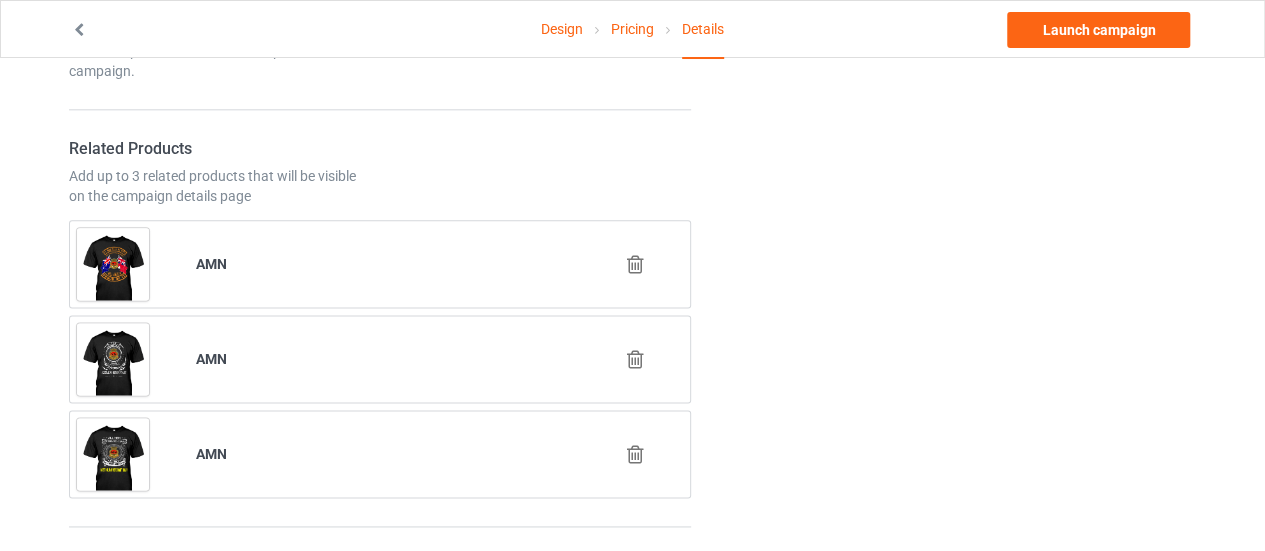 scroll, scrollTop: 1179, scrollLeft: 0, axis: vertical 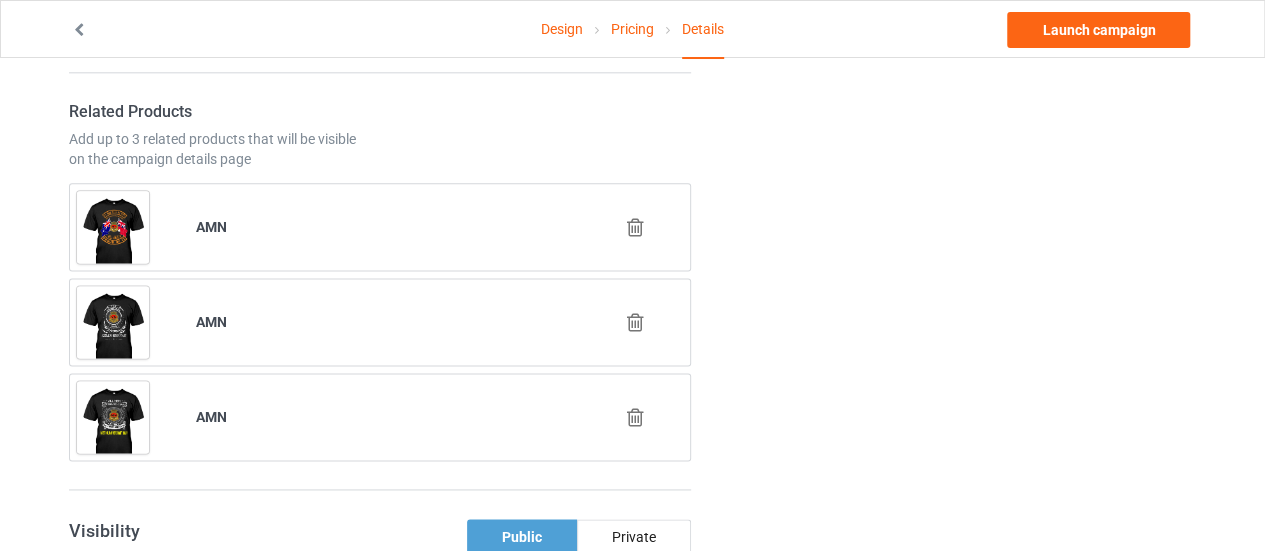 type on "amnichoose" 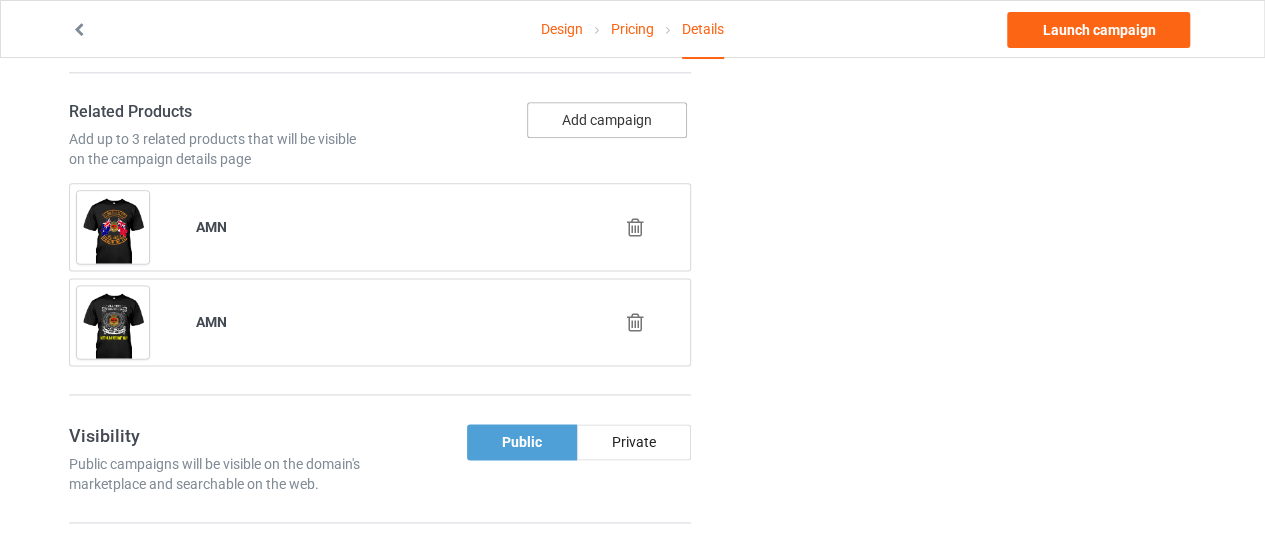 click on "Add campaign" at bounding box center (607, 120) 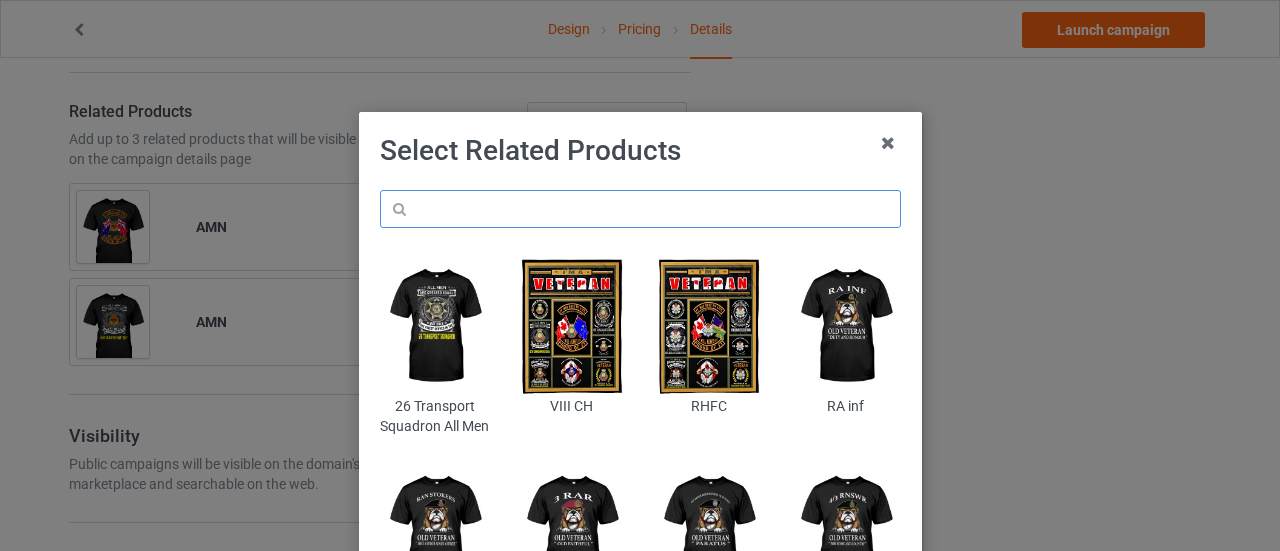 click at bounding box center (640, 209) 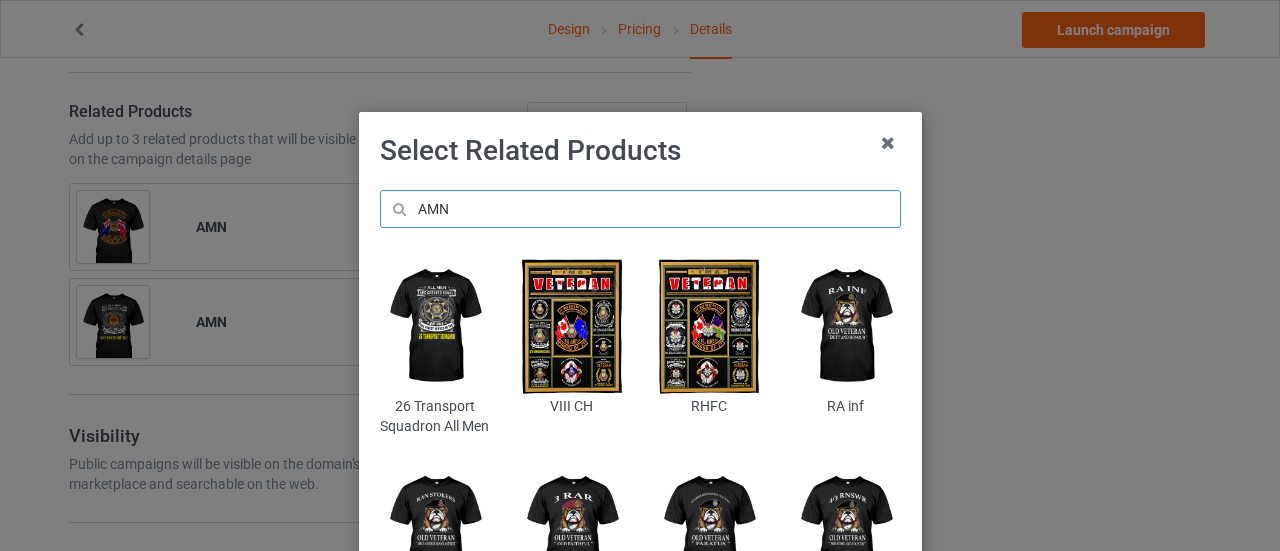 type on "AMN" 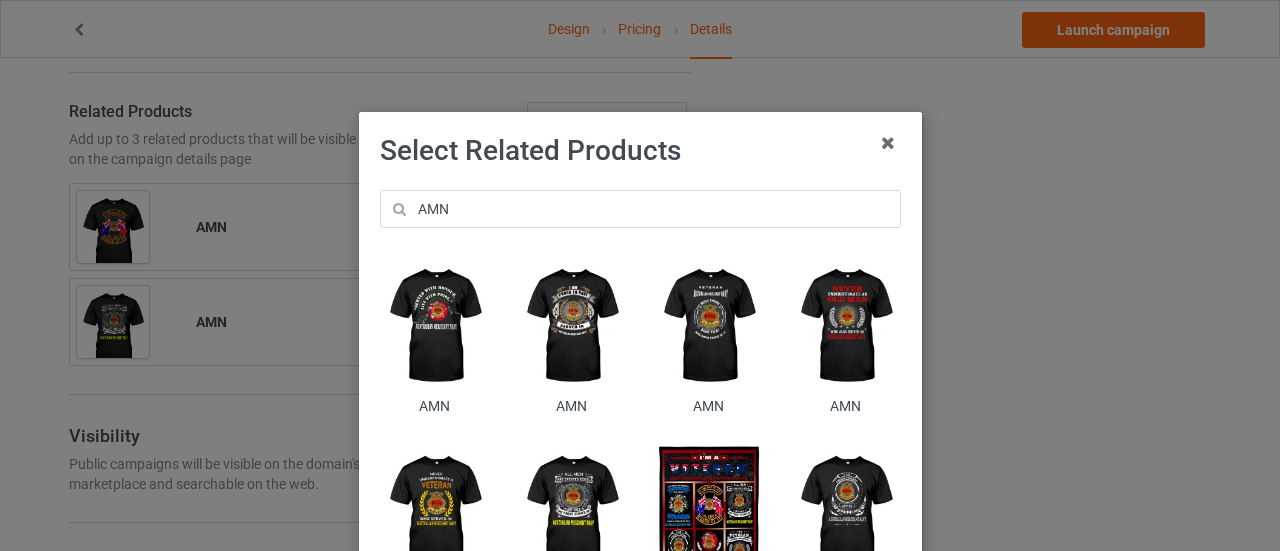 click at bounding box center [571, 326] 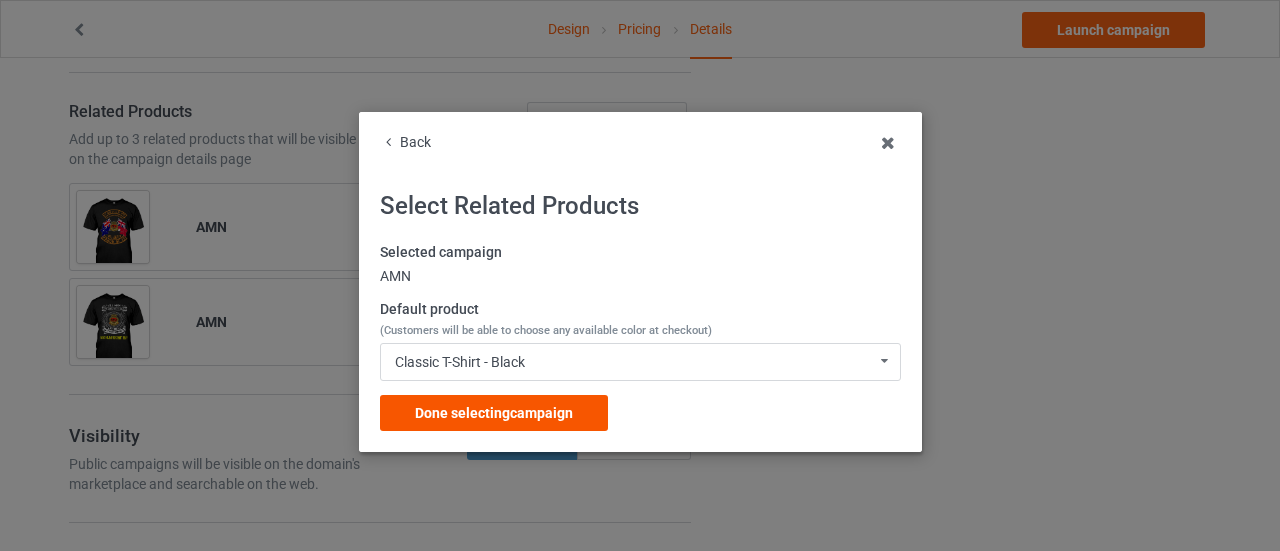 click on "Done selecting  campaign" at bounding box center [494, 413] 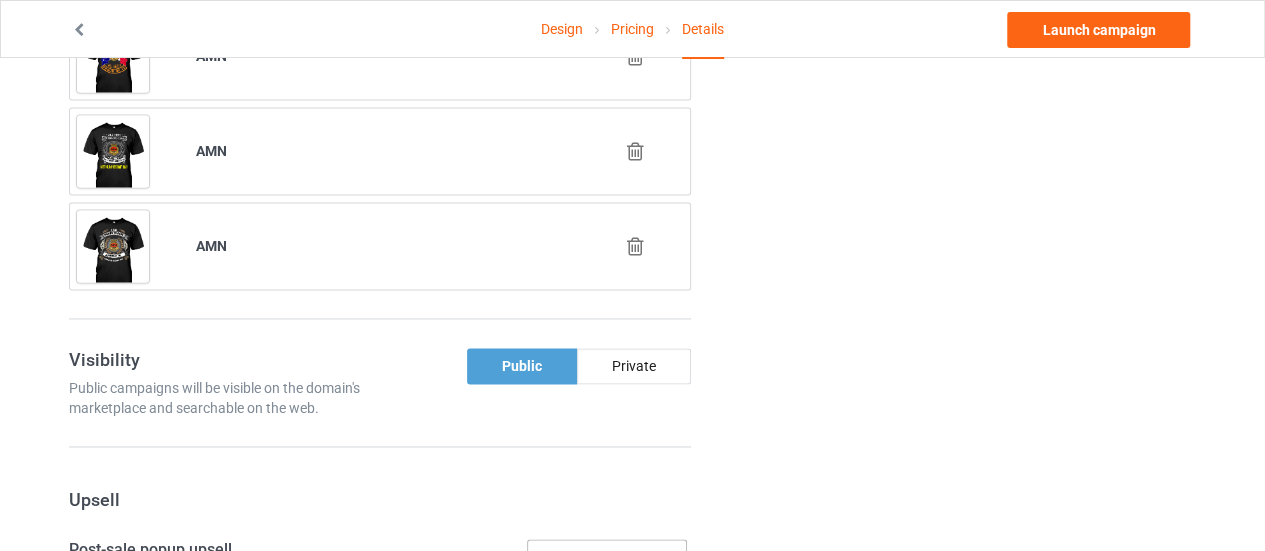 scroll, scrollTop: 1349, scrollLeft: 0, axis: vertical 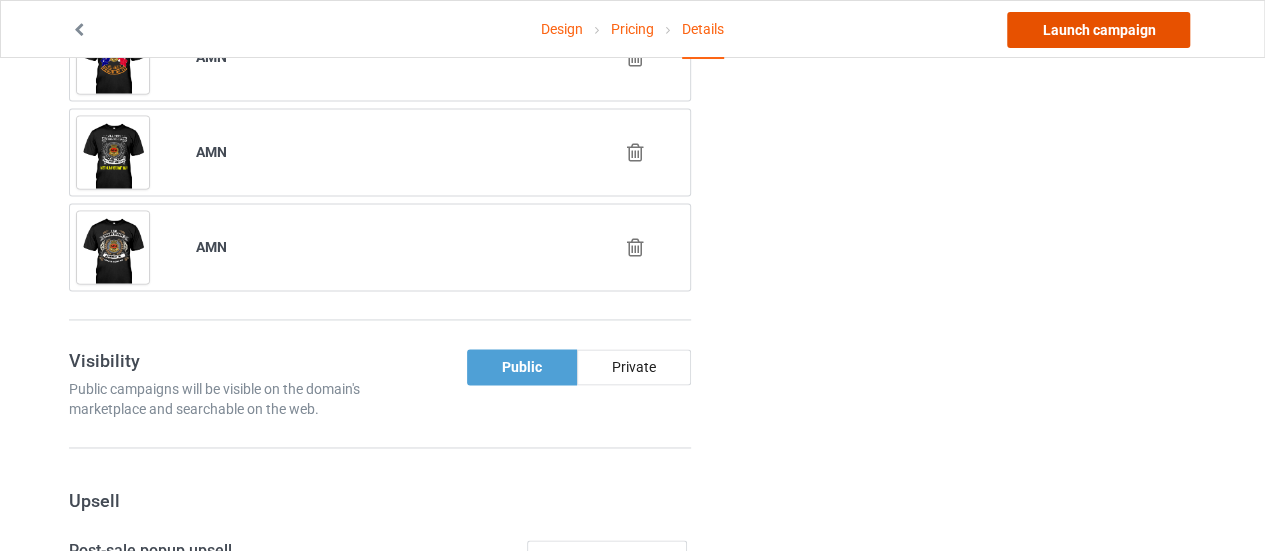 click on "Launch campaign" at bounding box center [1098, 30] 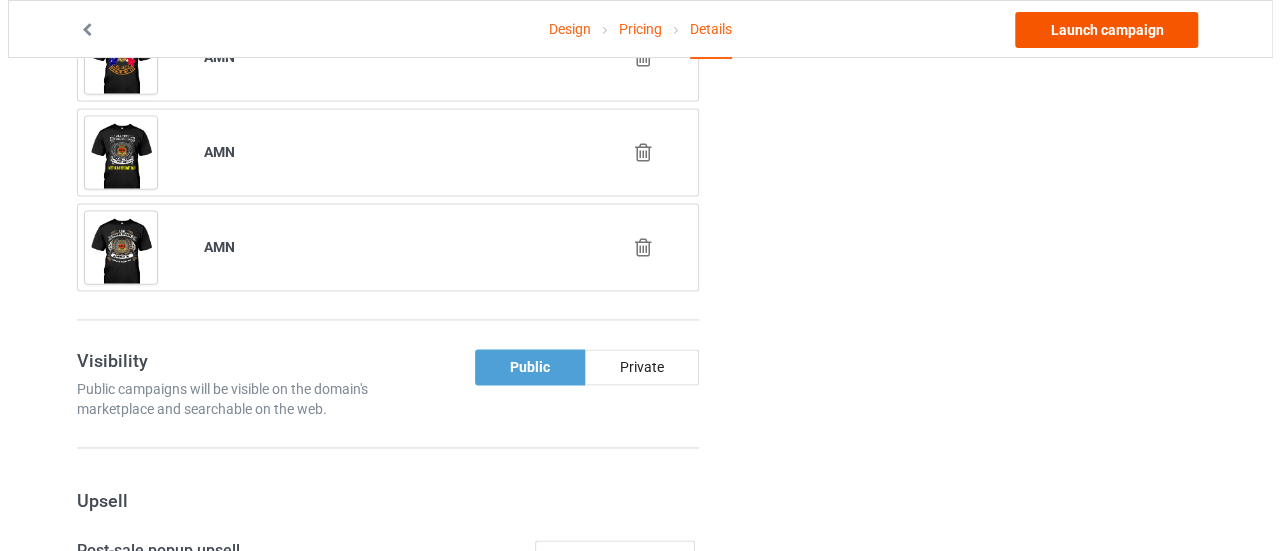 scroll, scrollTop: 0, scrollLeft: 0, axis: both 